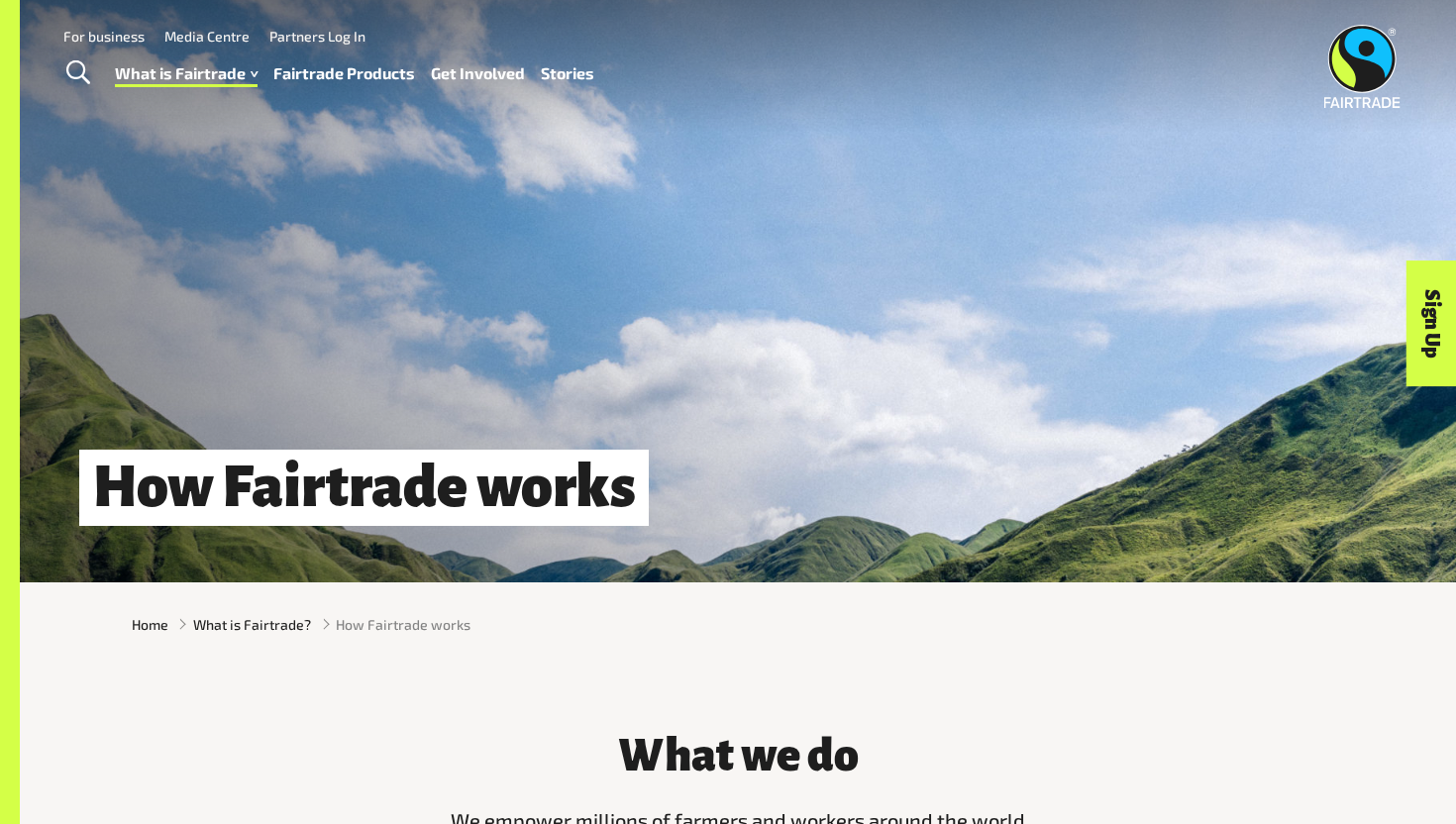 scroll, scrollTop: 0, scrollLeft: 0, axis: both 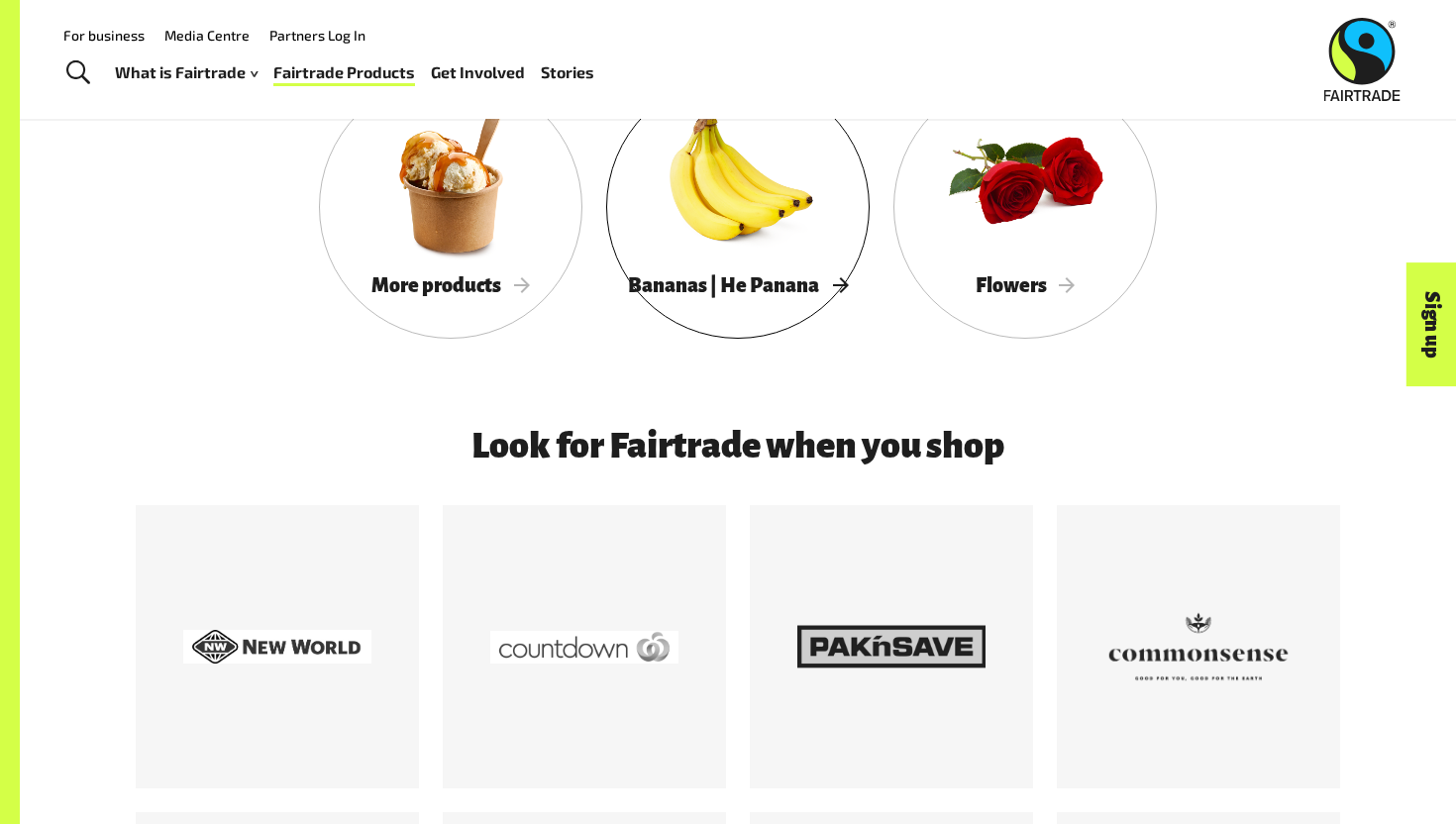 click on "Bananas | He Panana" at bounding box center (738, 285) 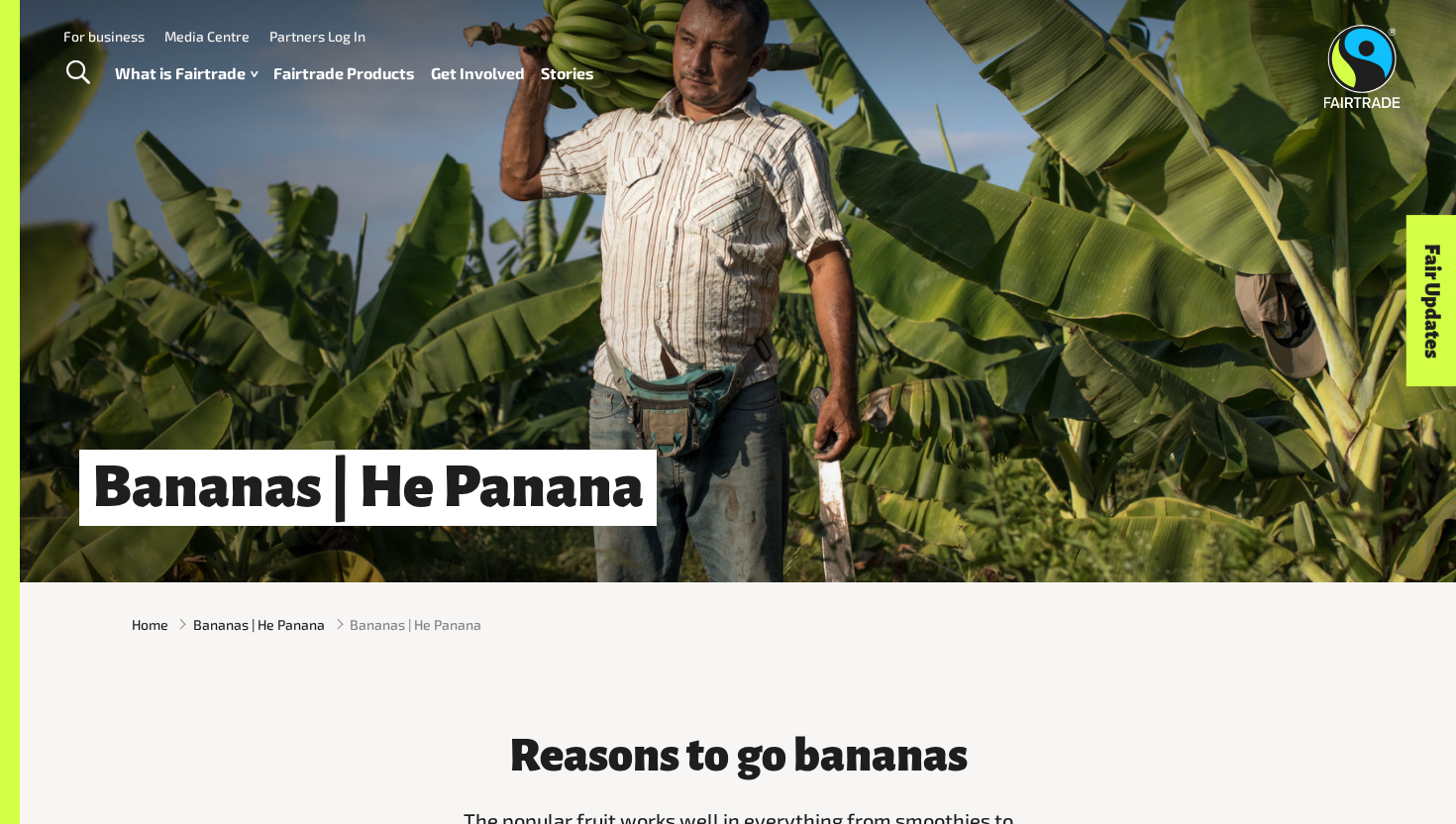 scroll, scrollTop: 0, scrollLeft: 0, axis: both 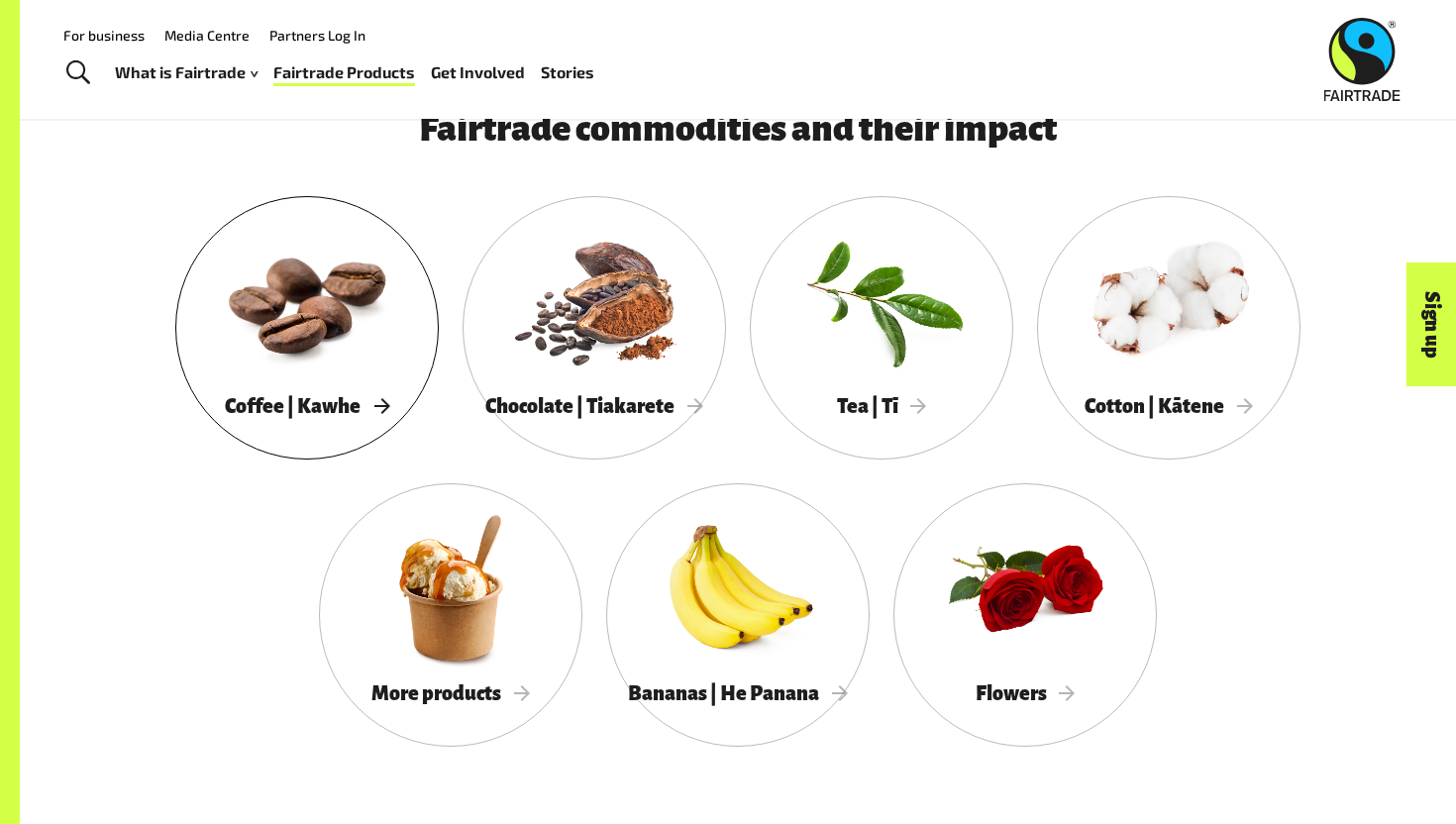click at bounding box center [307, 300] 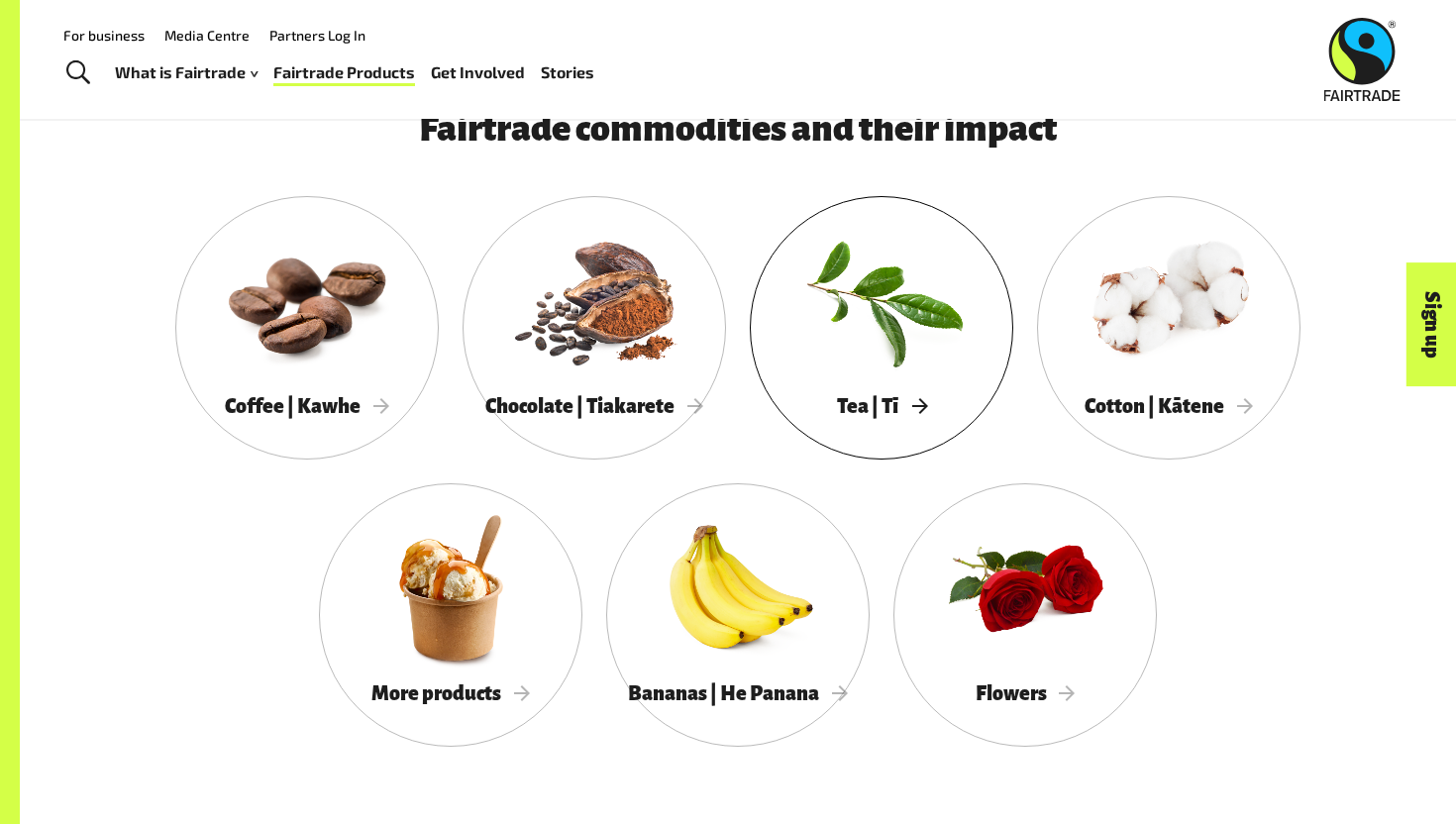 click at bounding box center [882, 300] 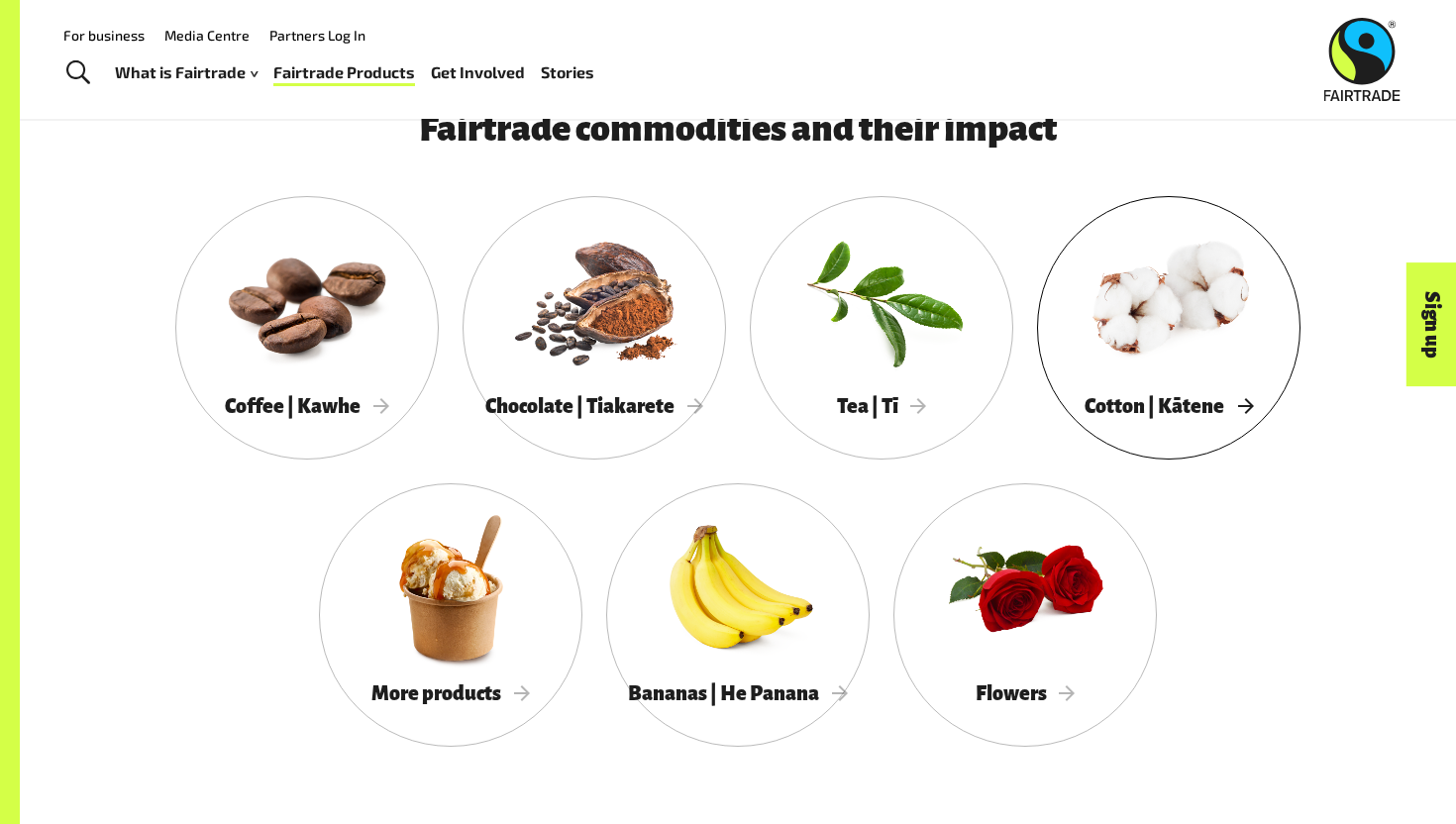 click at bounding box center (1169, 300) 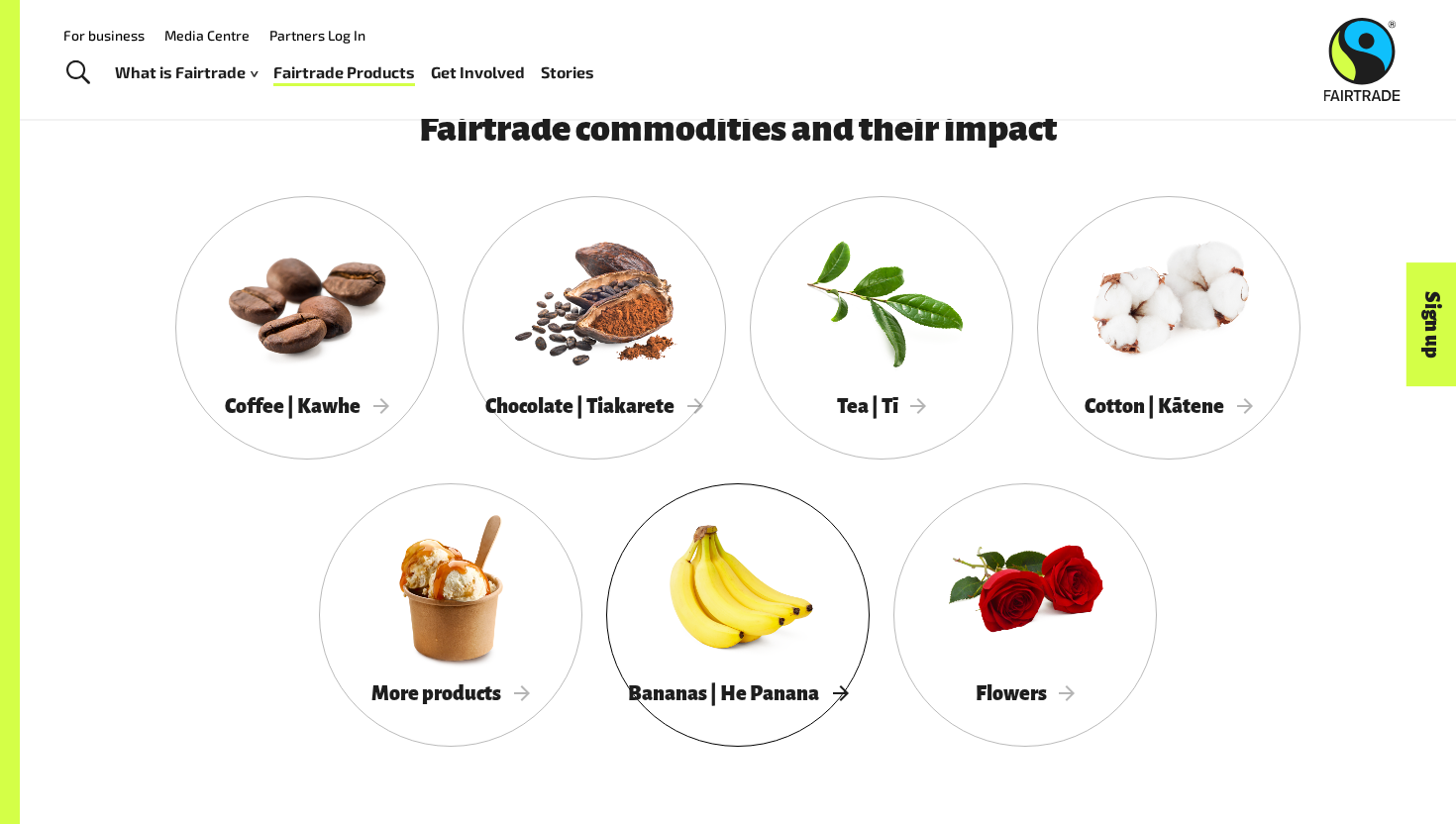 click at bounding box center (738, 587) 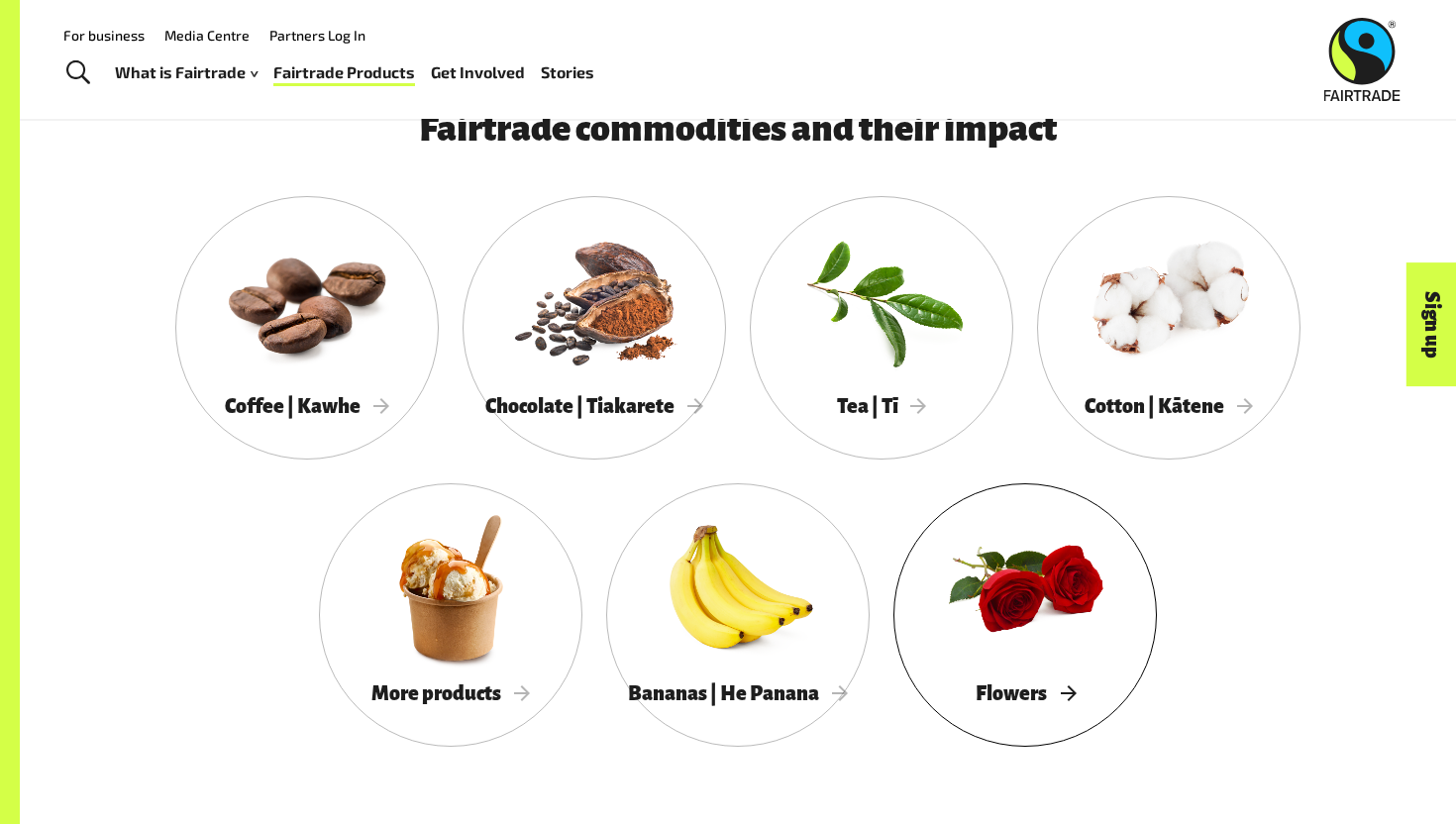 click at bounding box center [1025, 587] 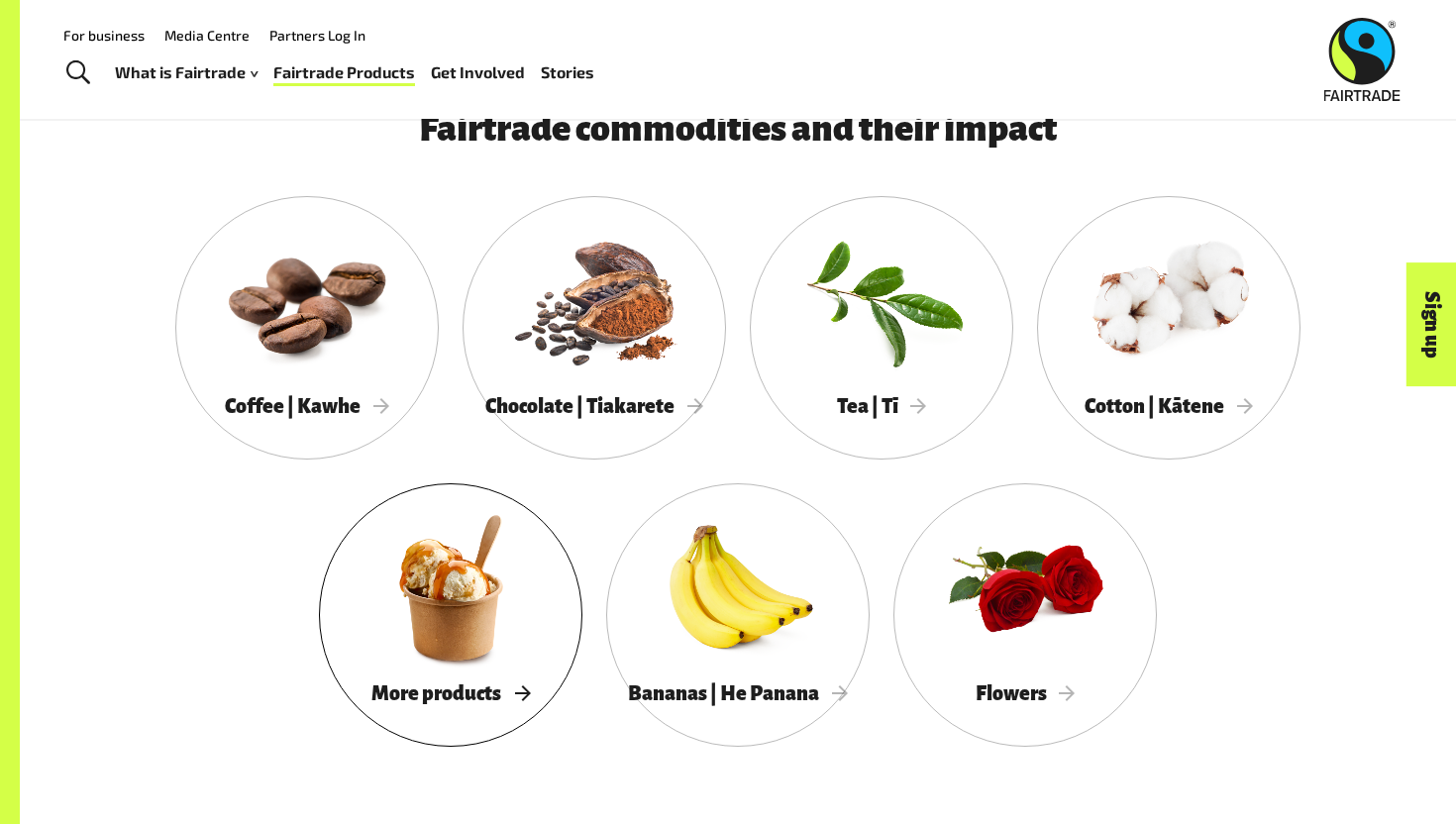 click at bounding box center [451, 587] 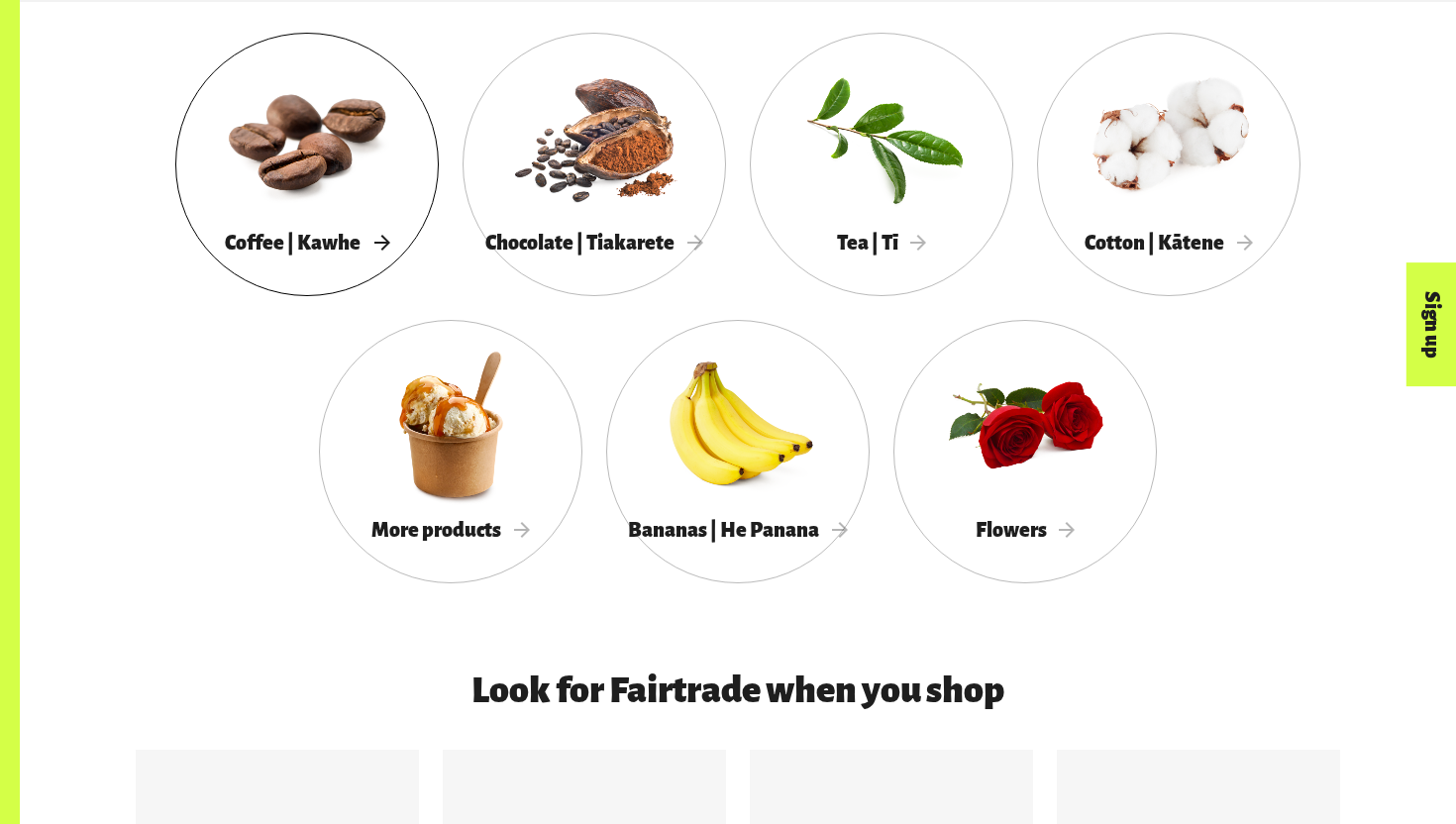 scroll, scrollTop: 1955, scrollLeft: 0, axis: vertical 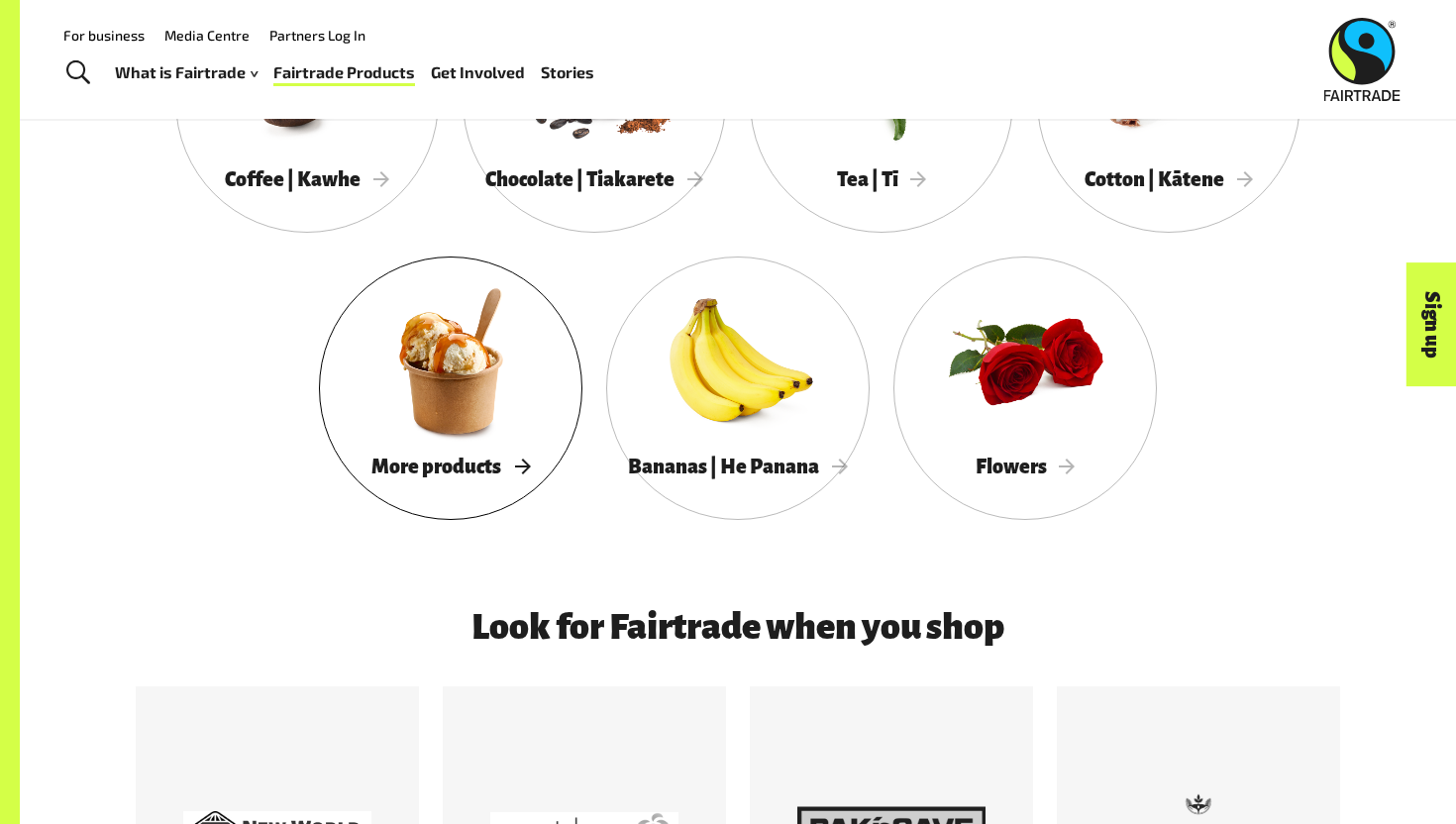 click at bounding box center [451, 360] 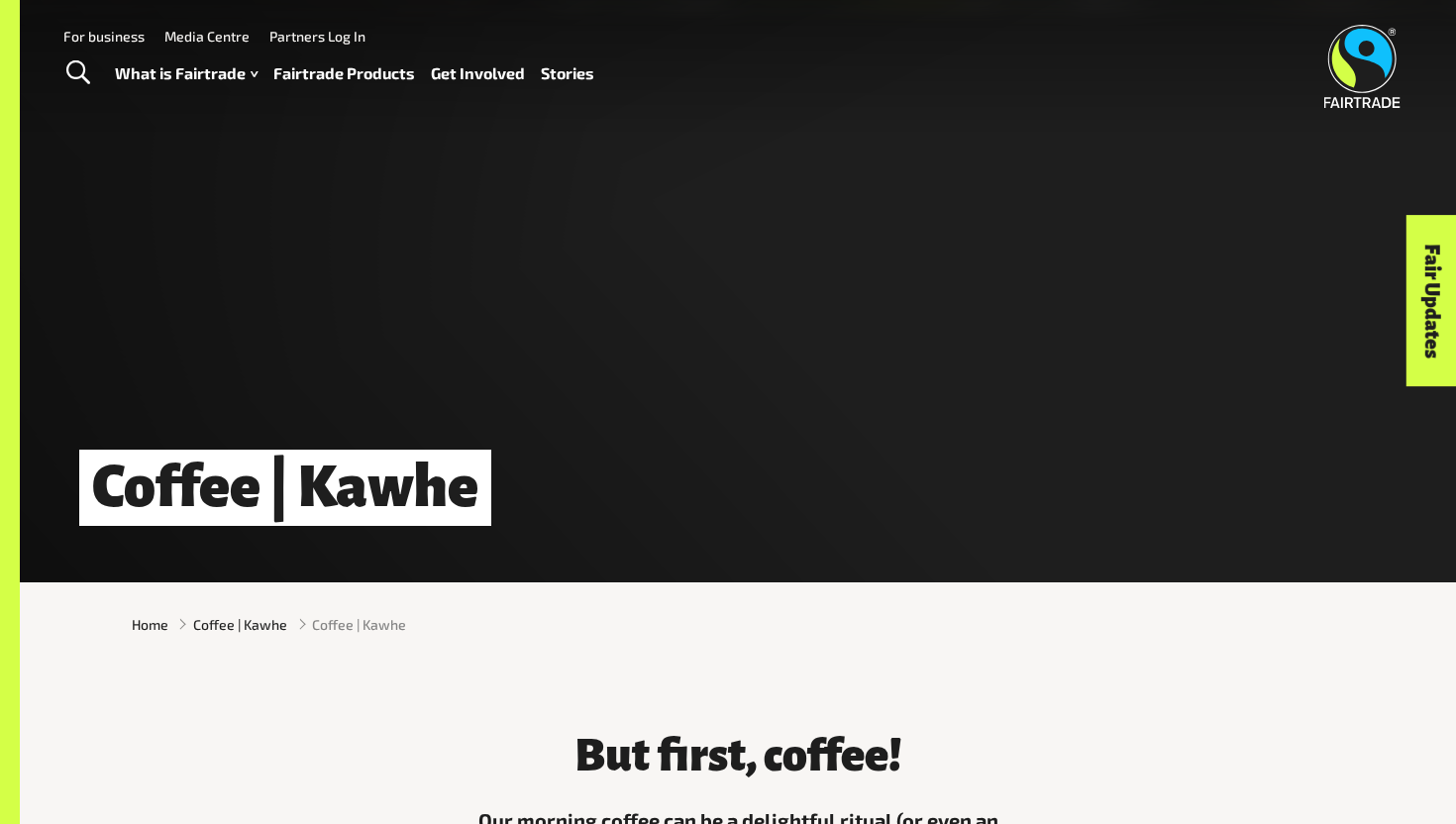 scroll, scrollTop: 0, scrollLeft: 0, axis: both 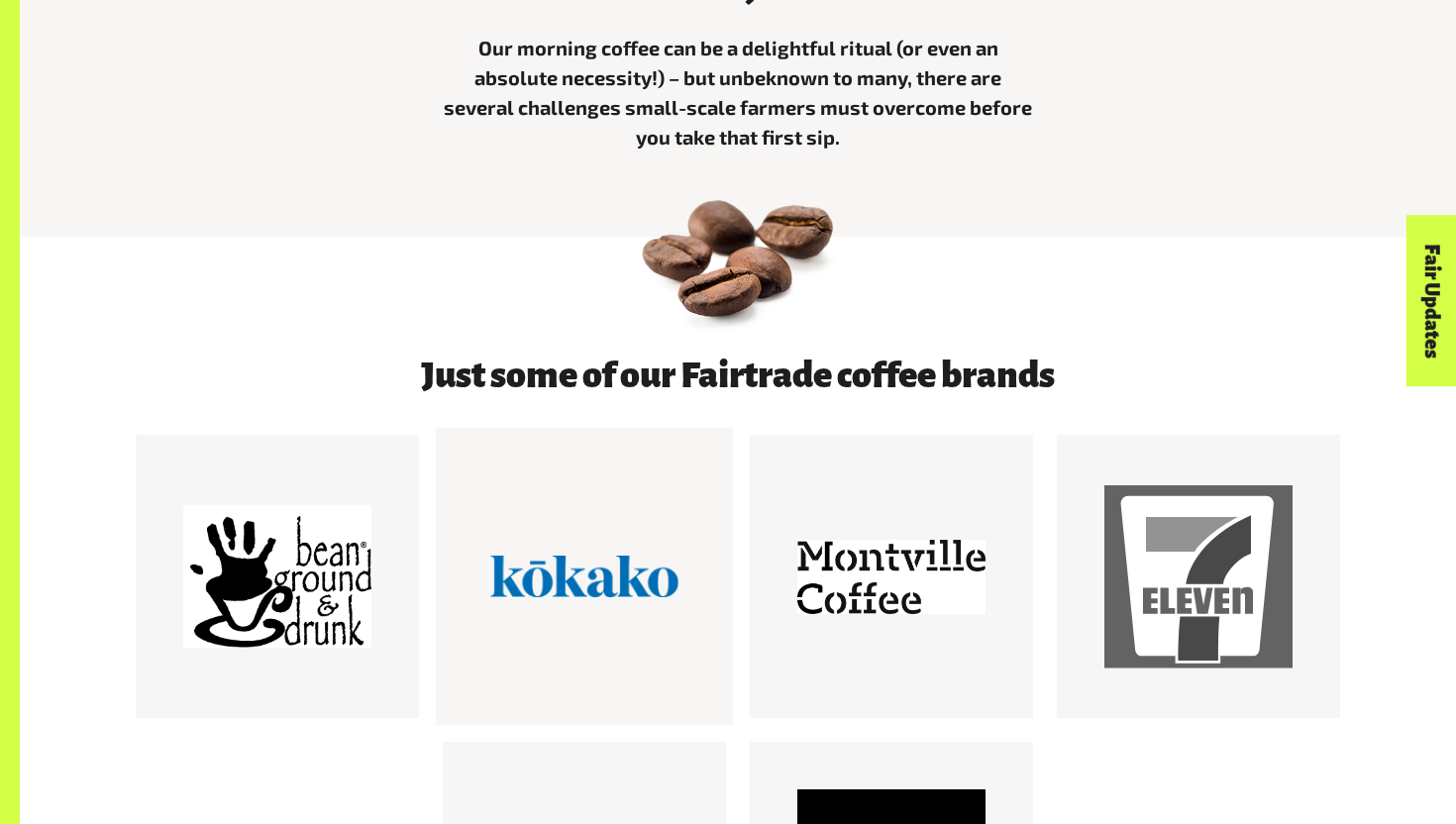 click at bounding box center (584, 576) 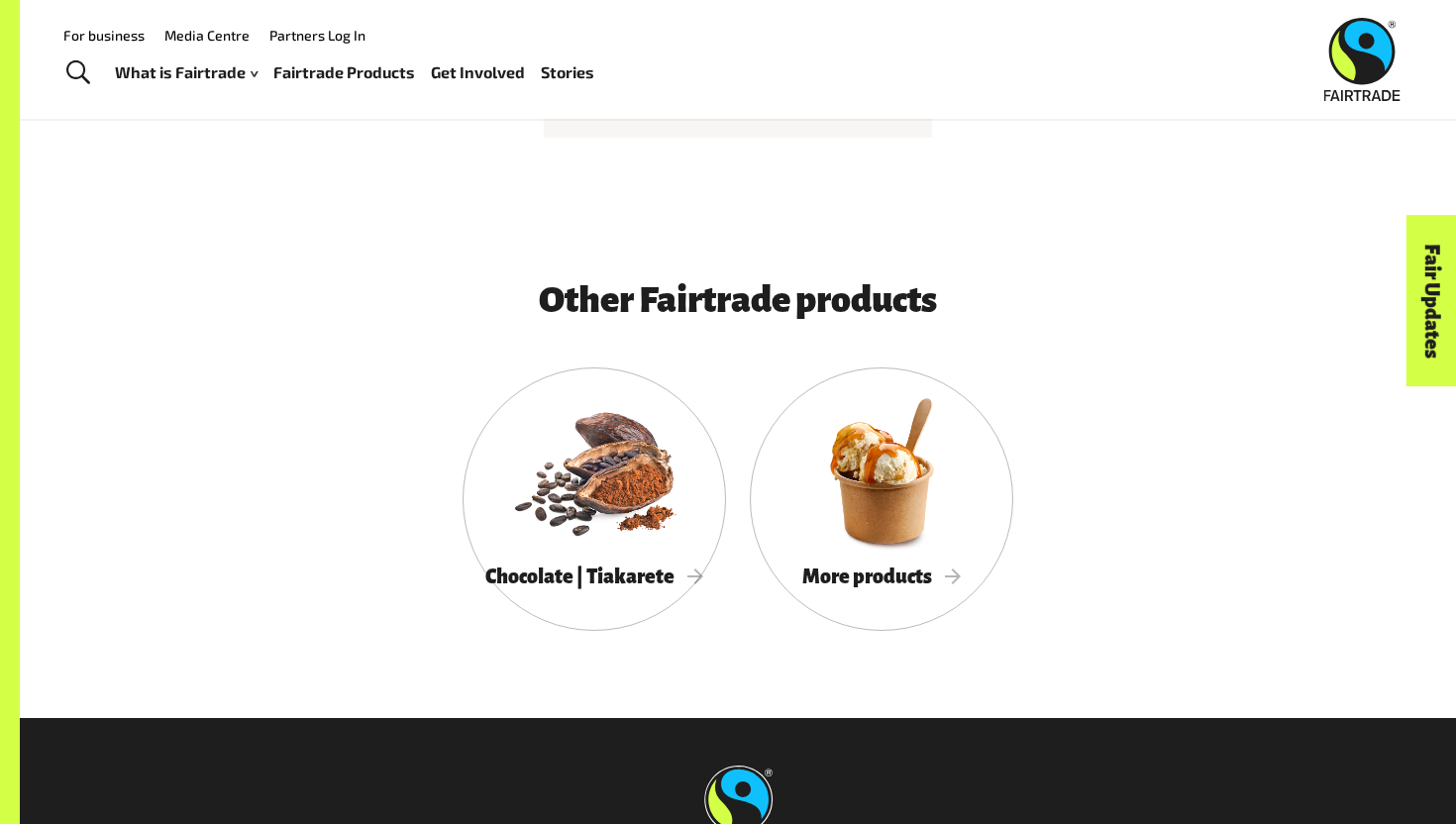 scroll, scrollTop: 4678, scrollLeft: 0, axis: vertical 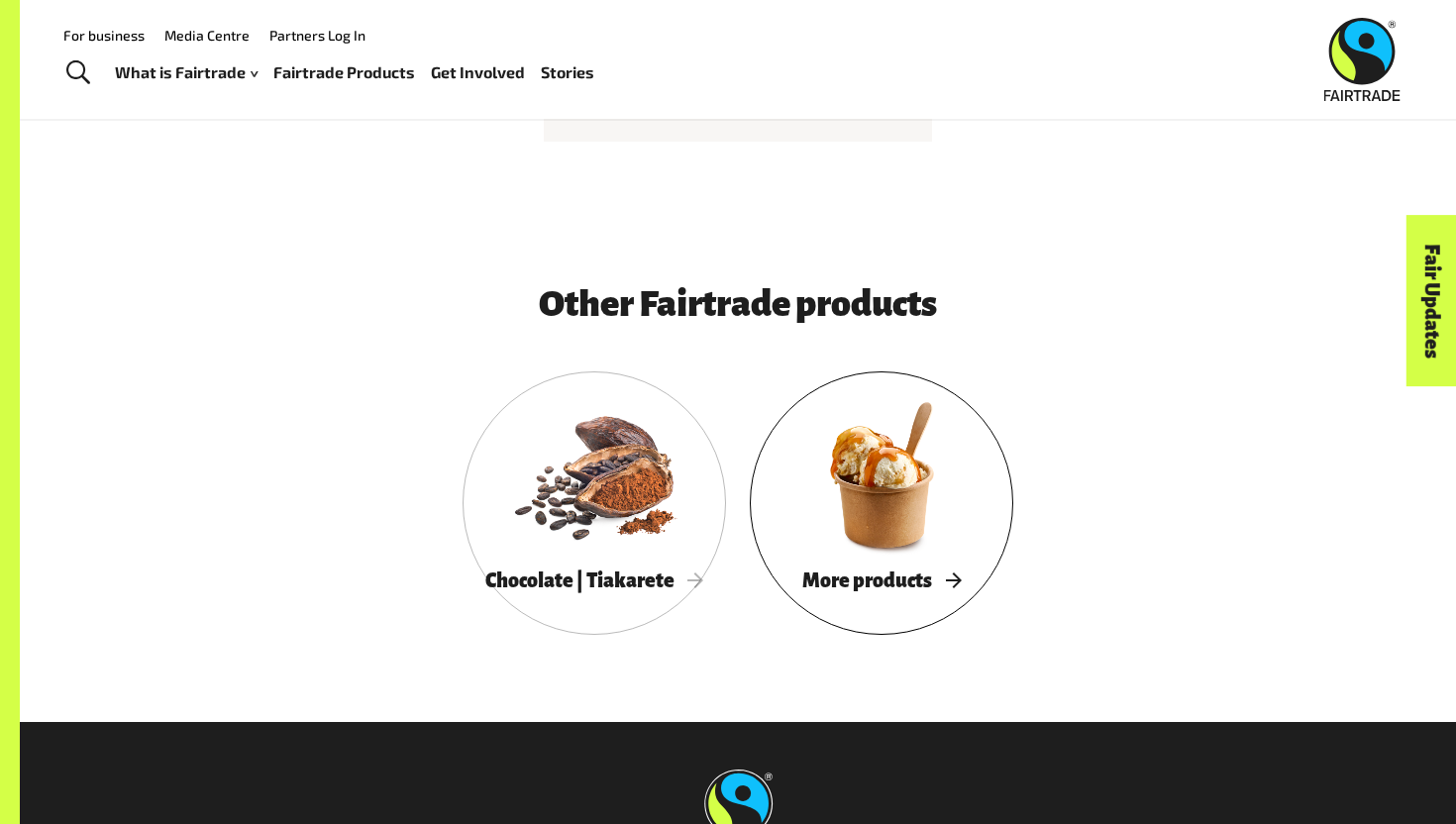 click at bounding box center [882, 474] 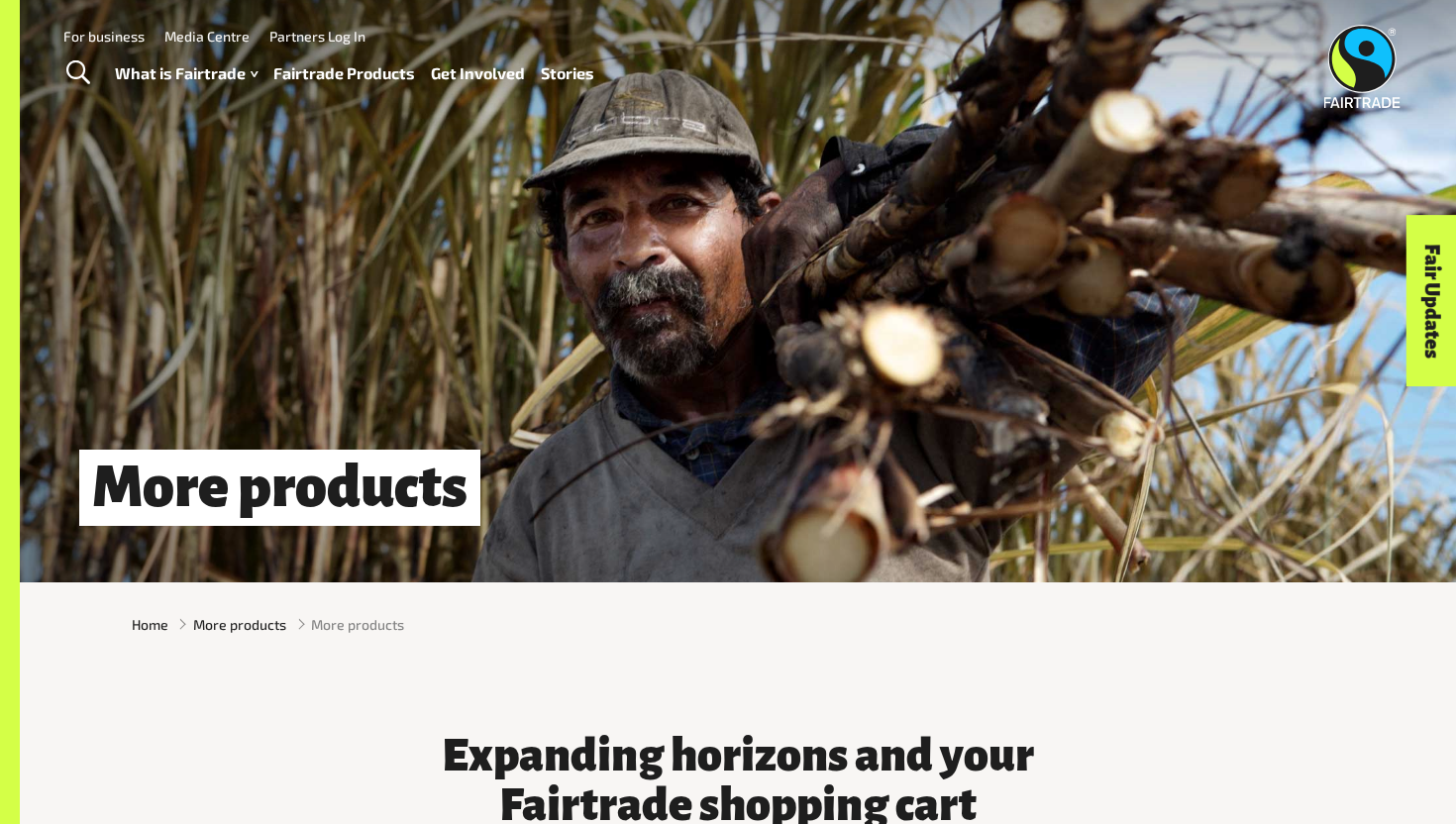 scroll, scrollTop: 0, scrollLeft: 0, axis: both 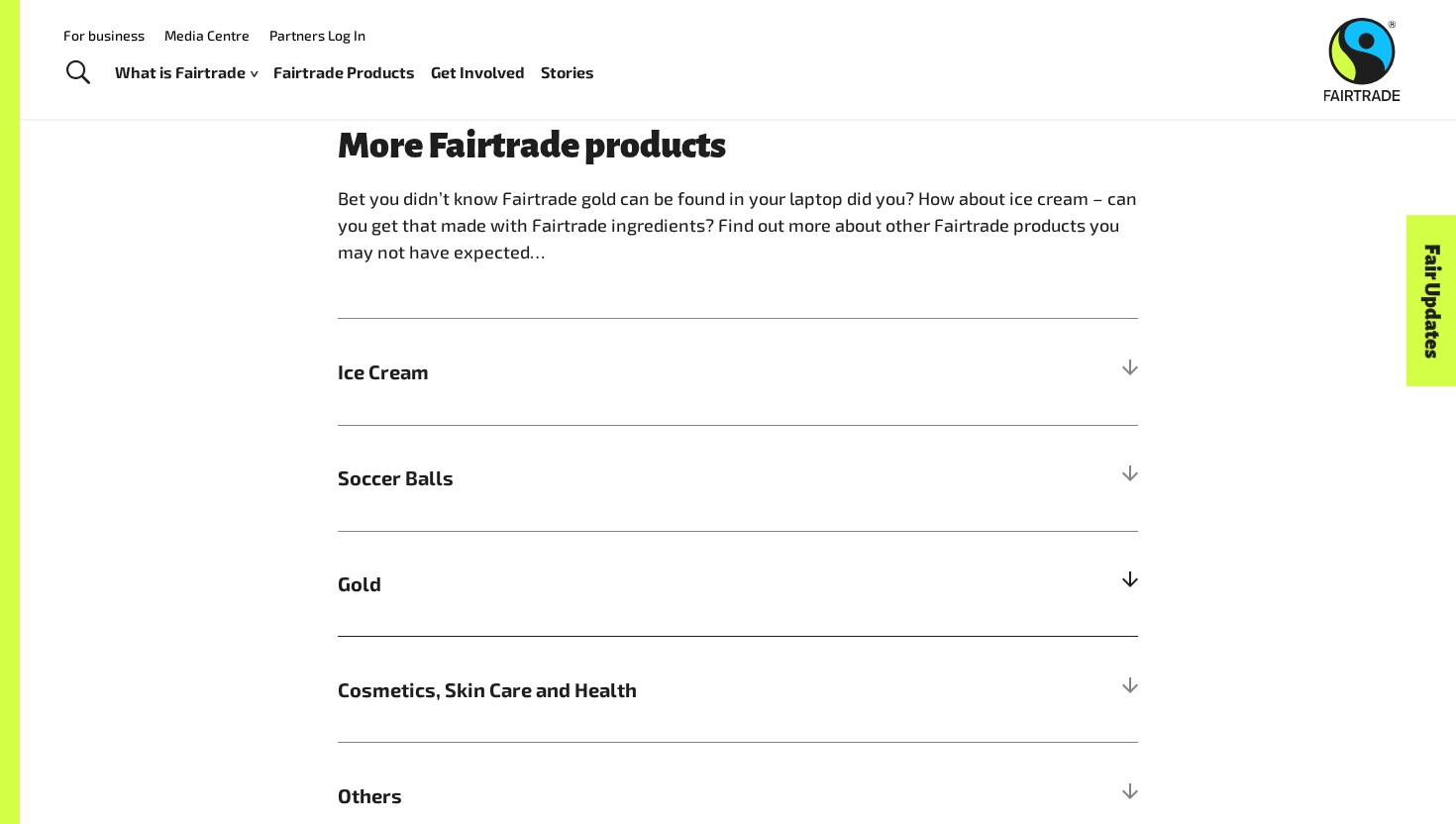 click on "Gold" at bounding box center (738, 583) 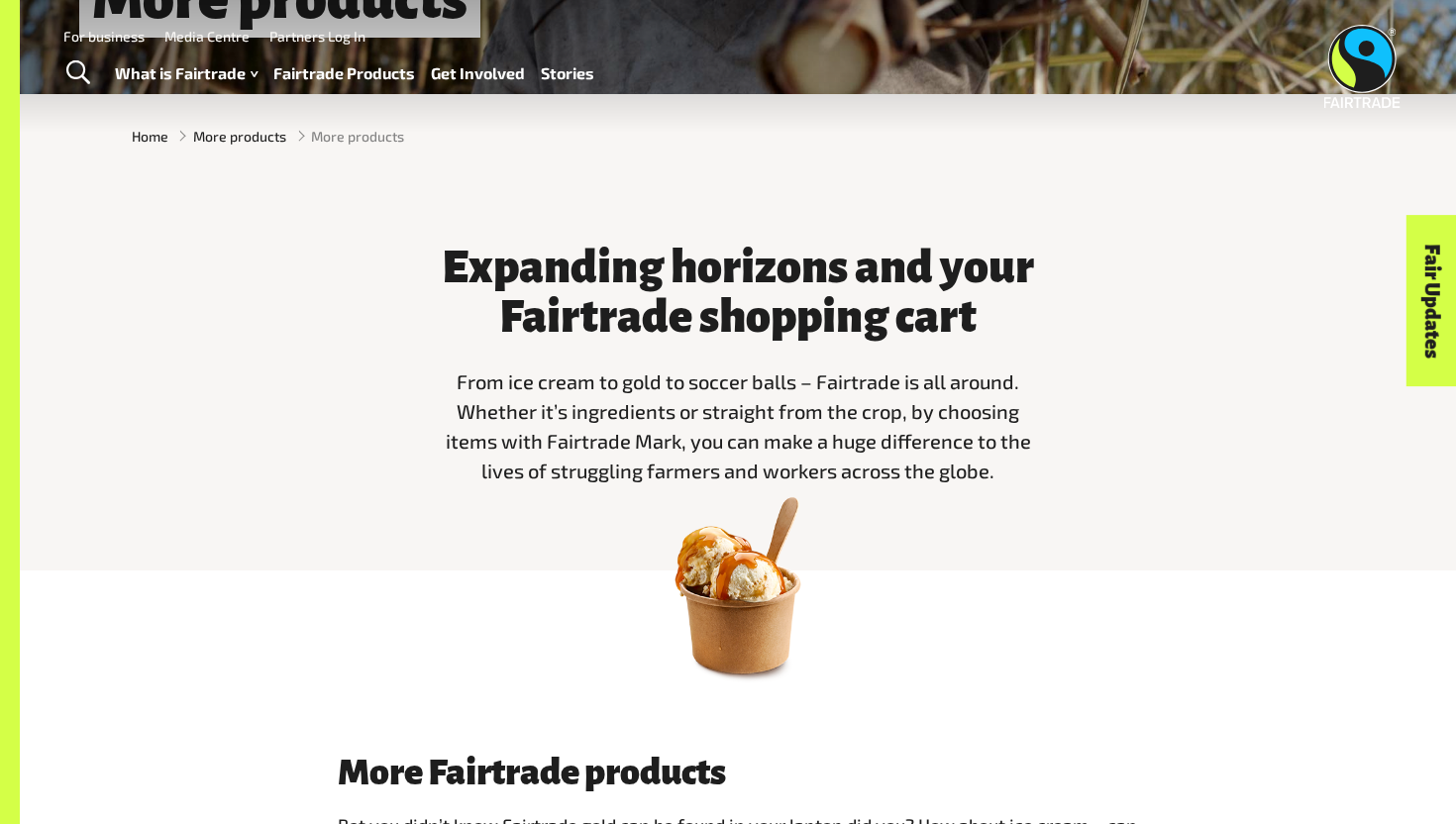 scroll, scrollTop: 0, scrollLeft: 0, axis: both 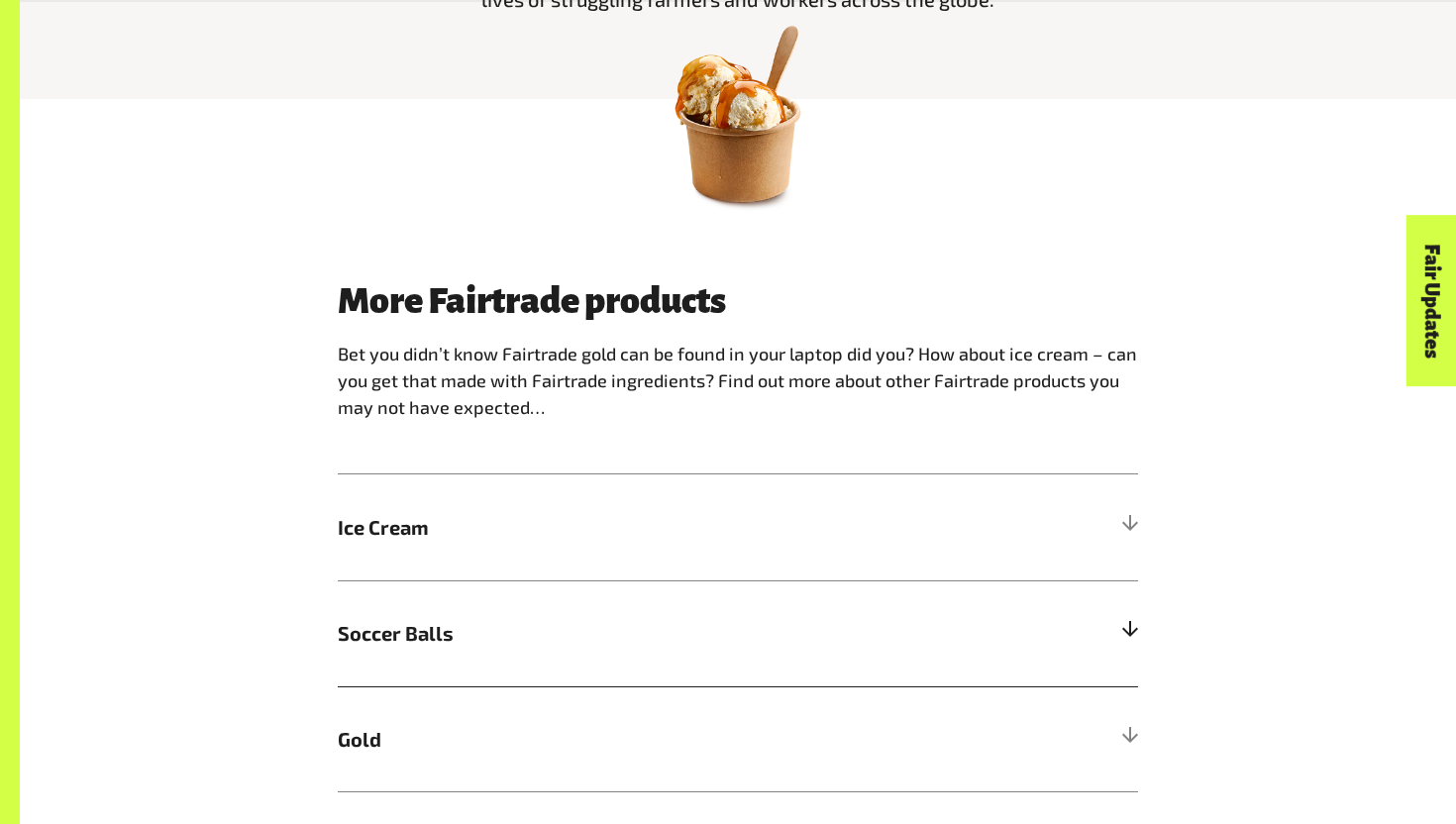click on "Soccer Balls" at bounding box center [738, 633] 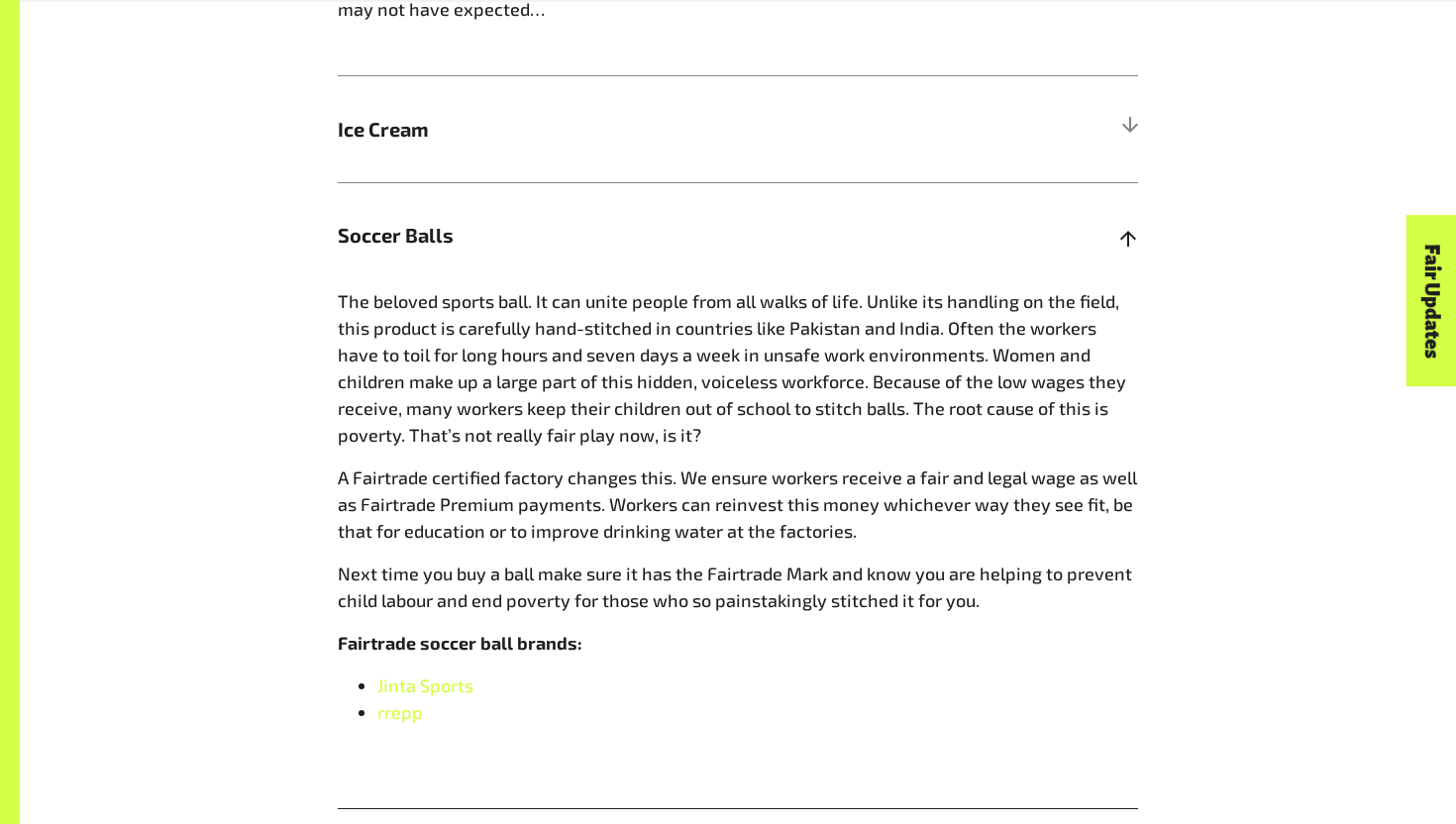 scroll, scrollTop: 1364, scrollLeft: 0, axis: vertical 